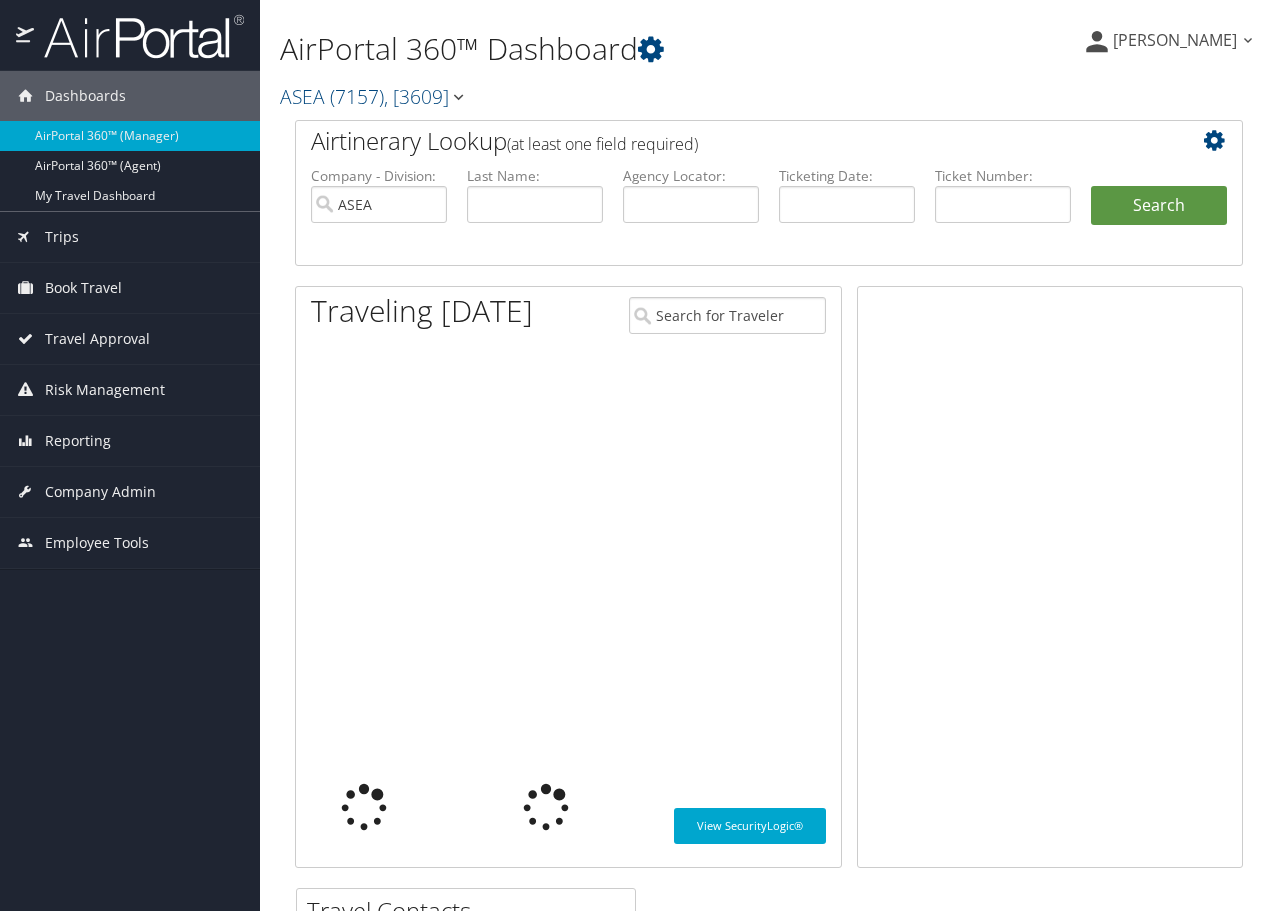 scroll, scrollTop: 0, scrollLeft: 0, axis: both 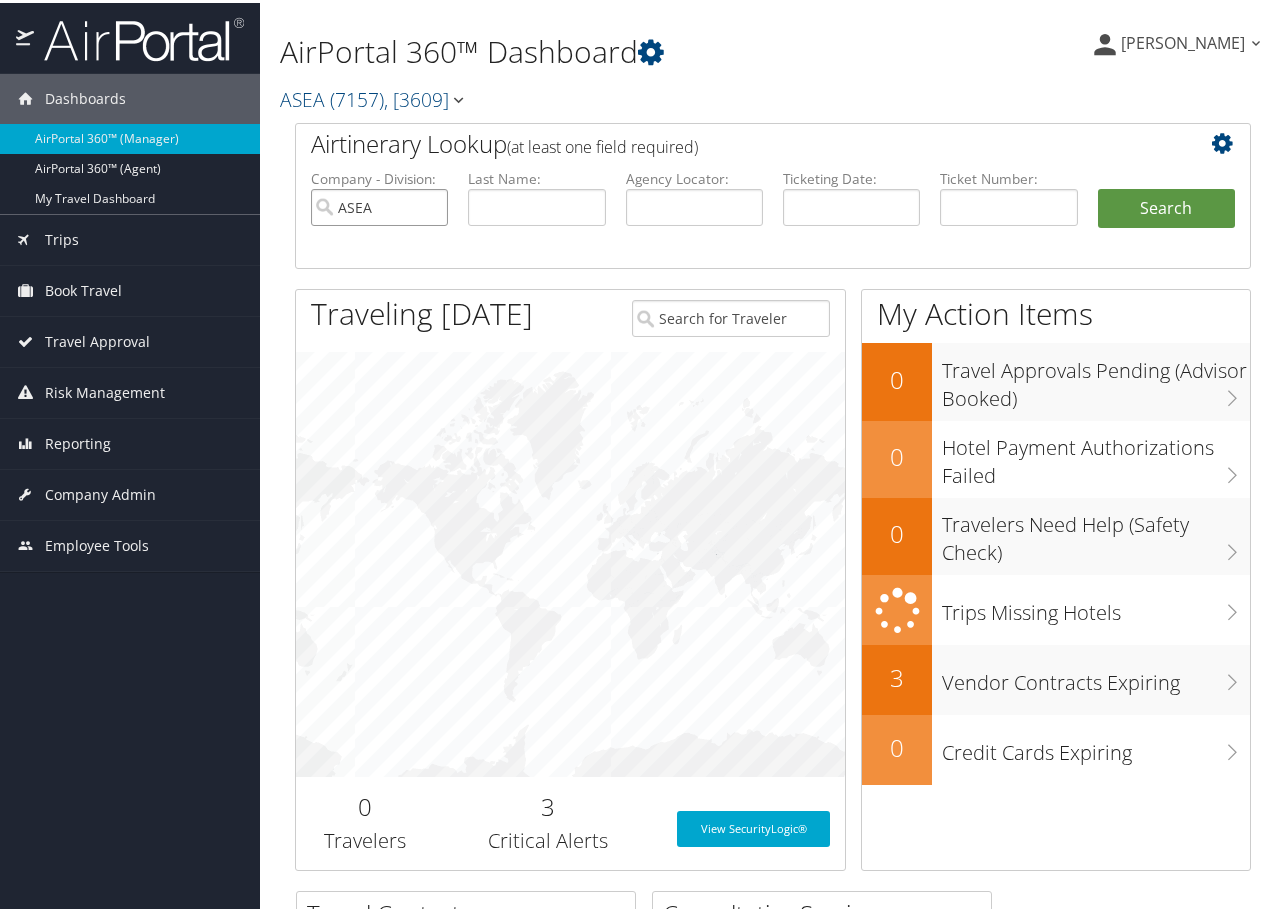 click on "ASEA" at bounding box center [379, 204] 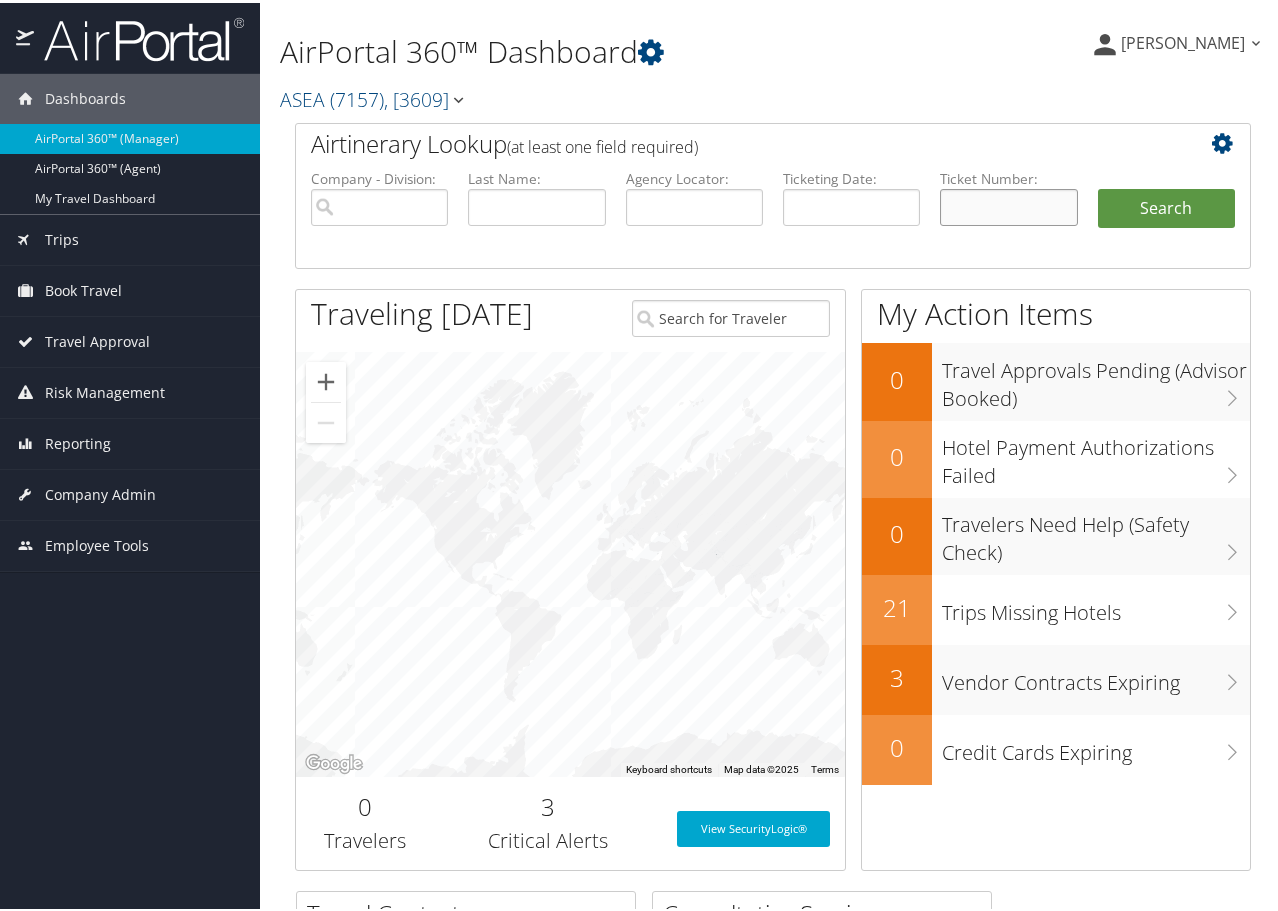 paste on "8900897330117" 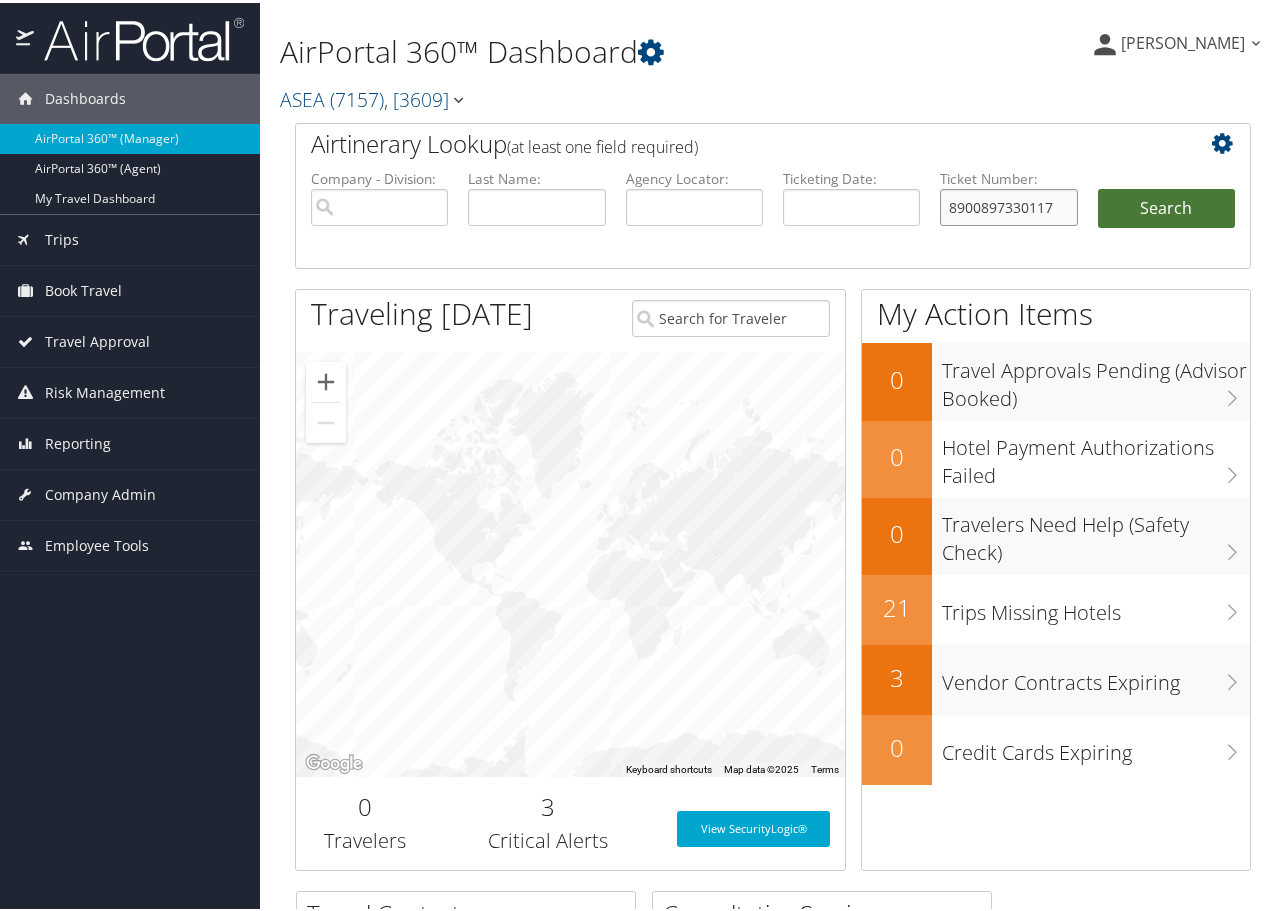 type on "8900897330117" 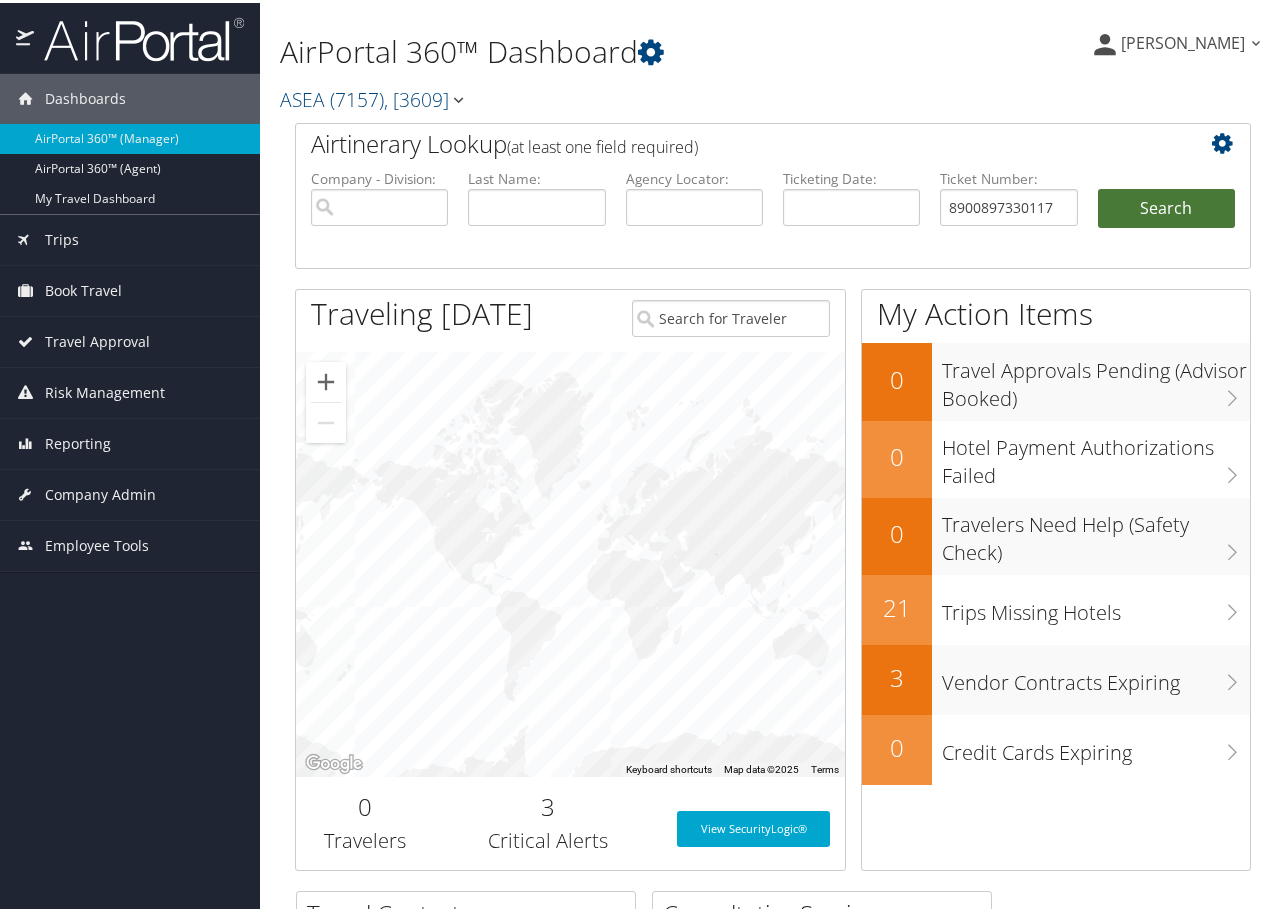 click on "Search" at bounding box center (1166, 206) 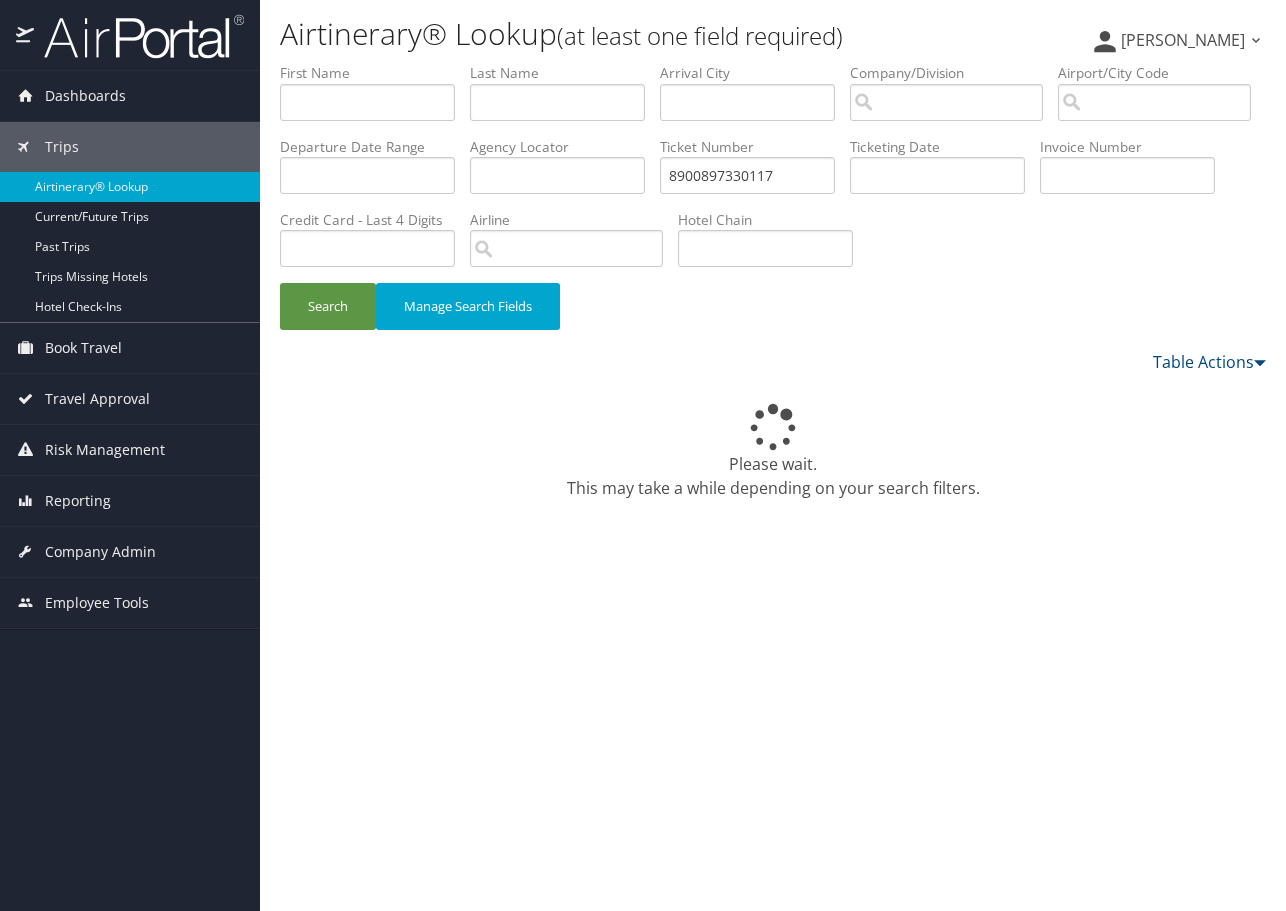 scroll, scrollTop: 0, scrollLeft: 0, axis: both 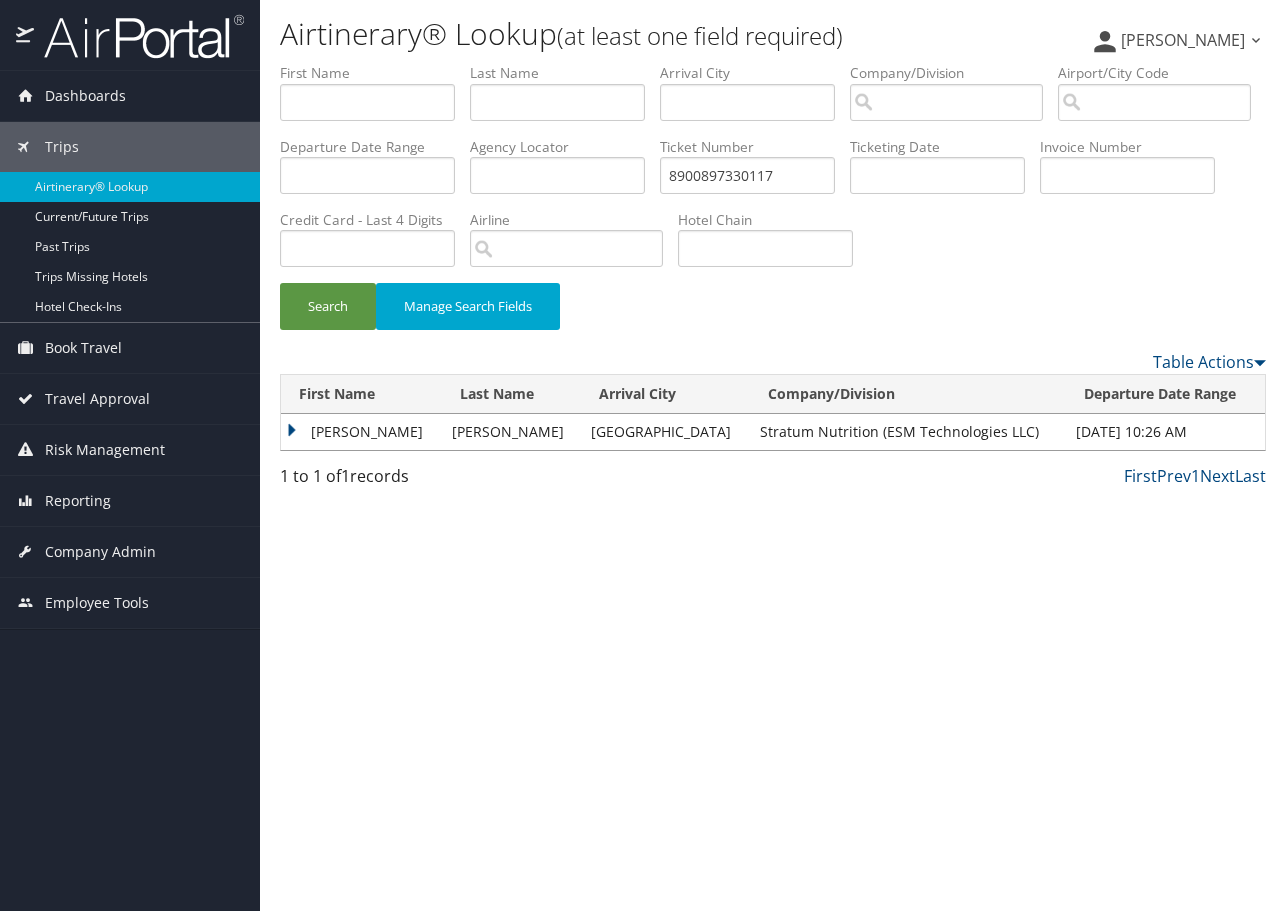 click on "CHRISTOPHER LYNN" at bounding box center [361, 432] 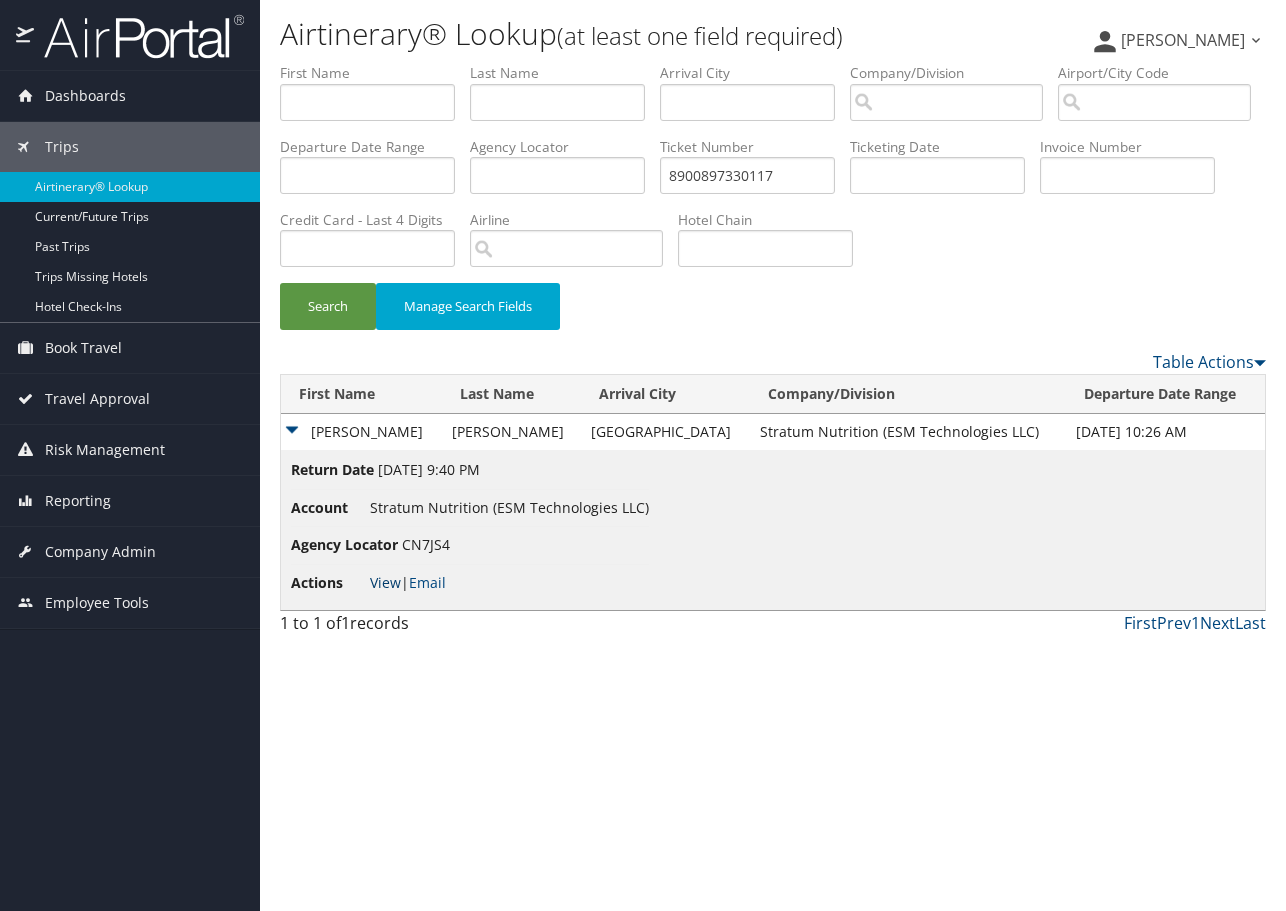 click on "View" at bounding box center [385, 582] 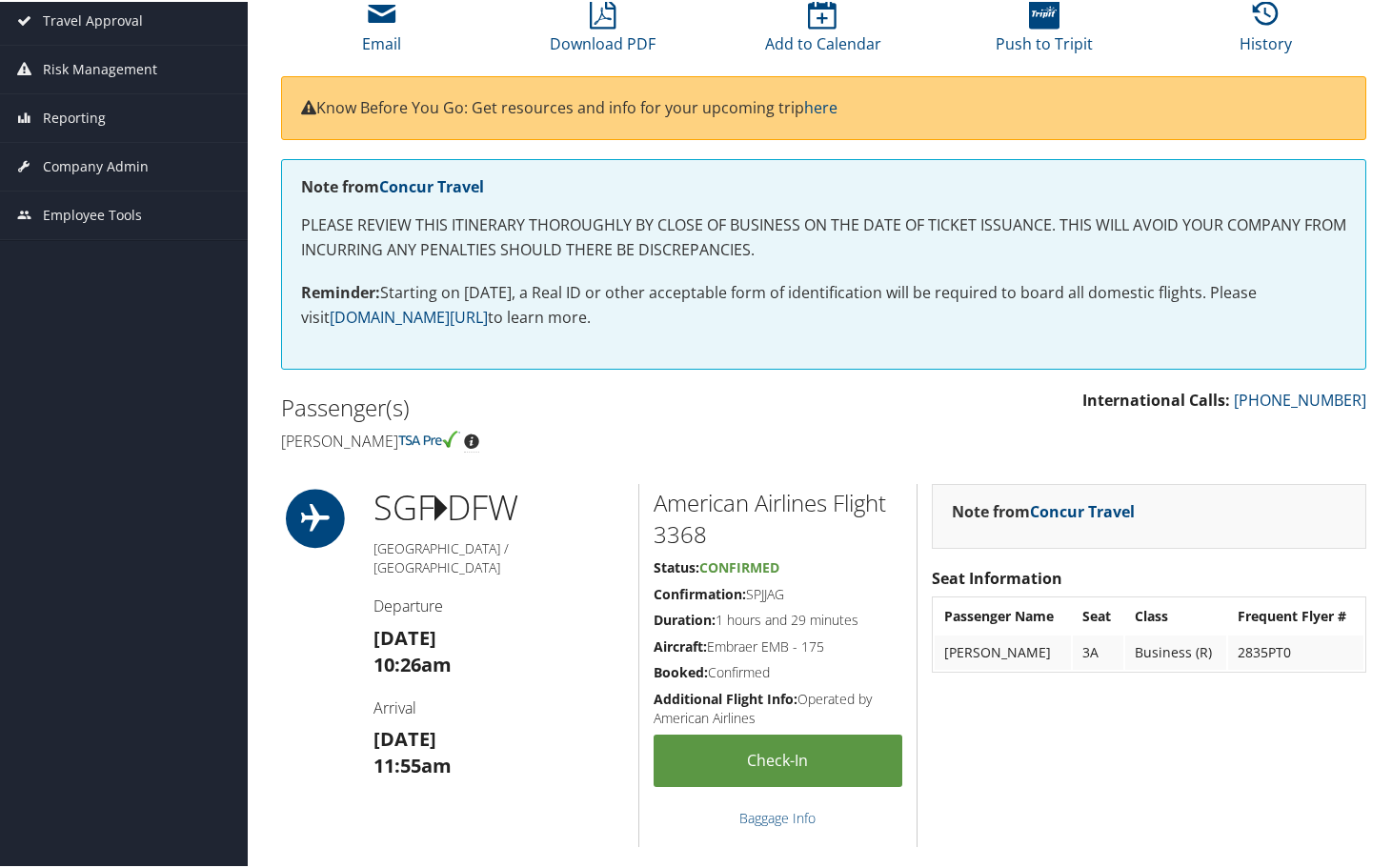scroll, scrollTop: 0, scrollLeft: 0, axis: both 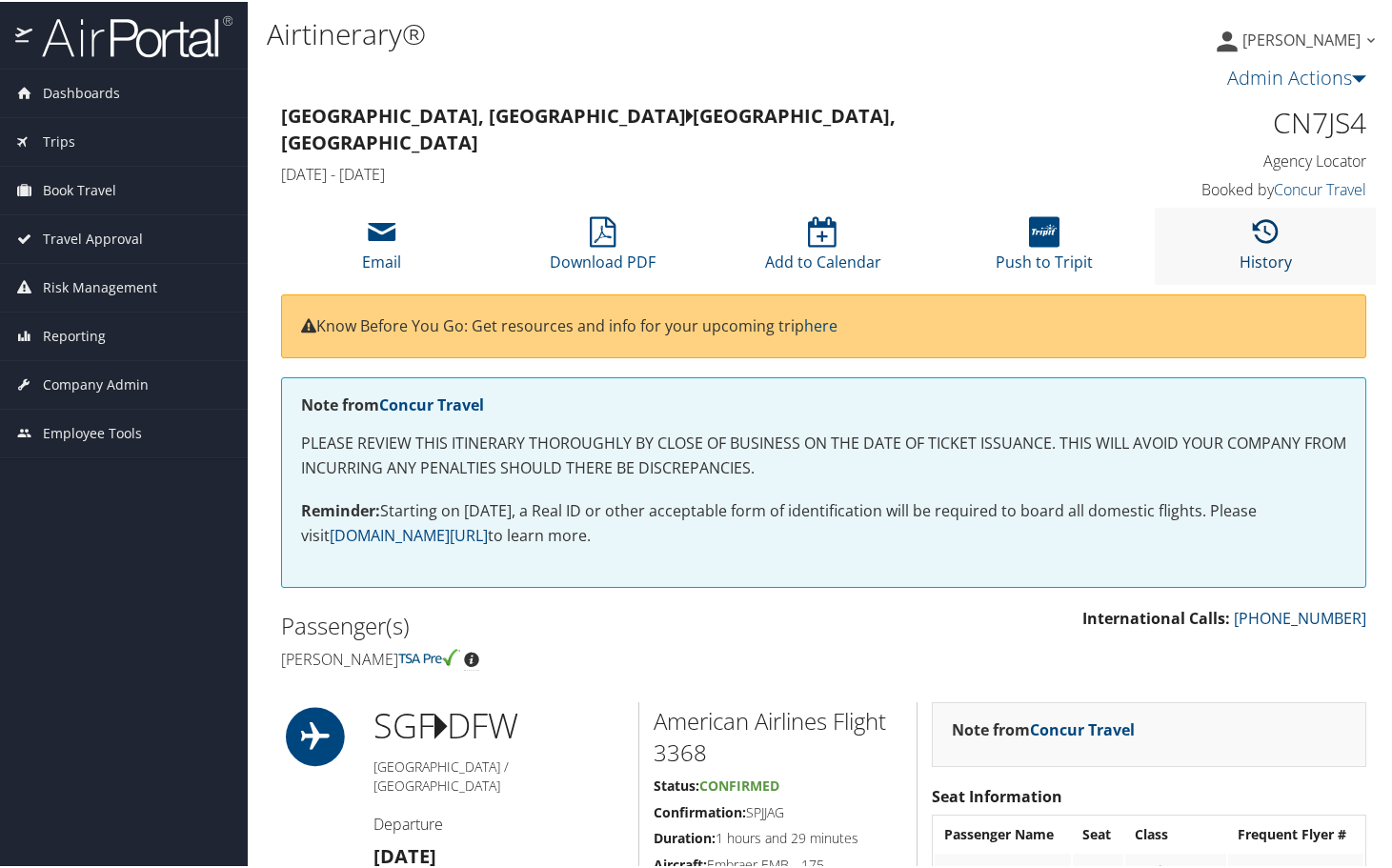 click on "History" at bounding box center [1265, 248] 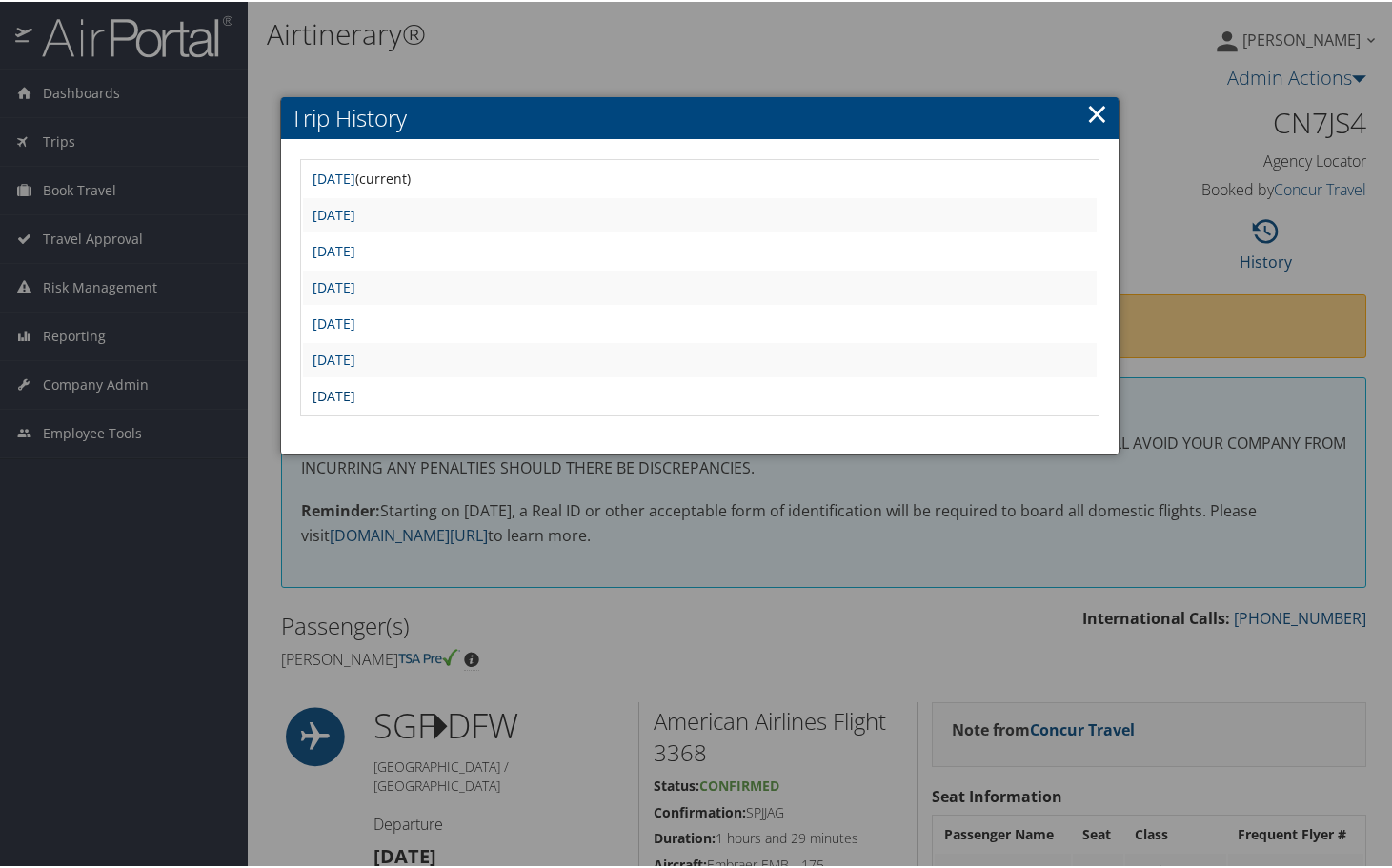 click on "Wed Jun 25 09:18:45 MDT 2025" at bounding box center [333, 394] 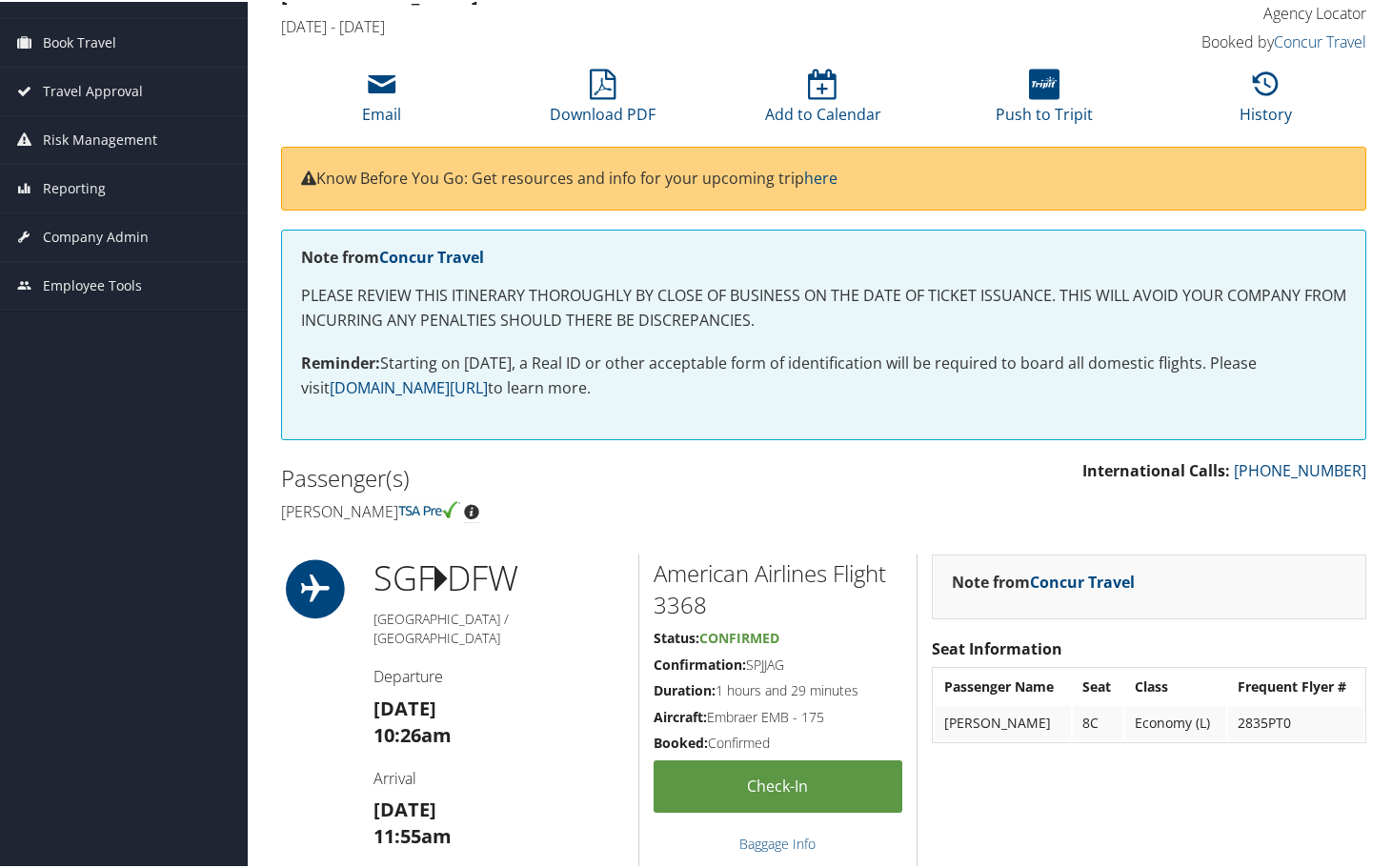 scroll, scrollTop: 0, scrollLeft: 0, axis: both 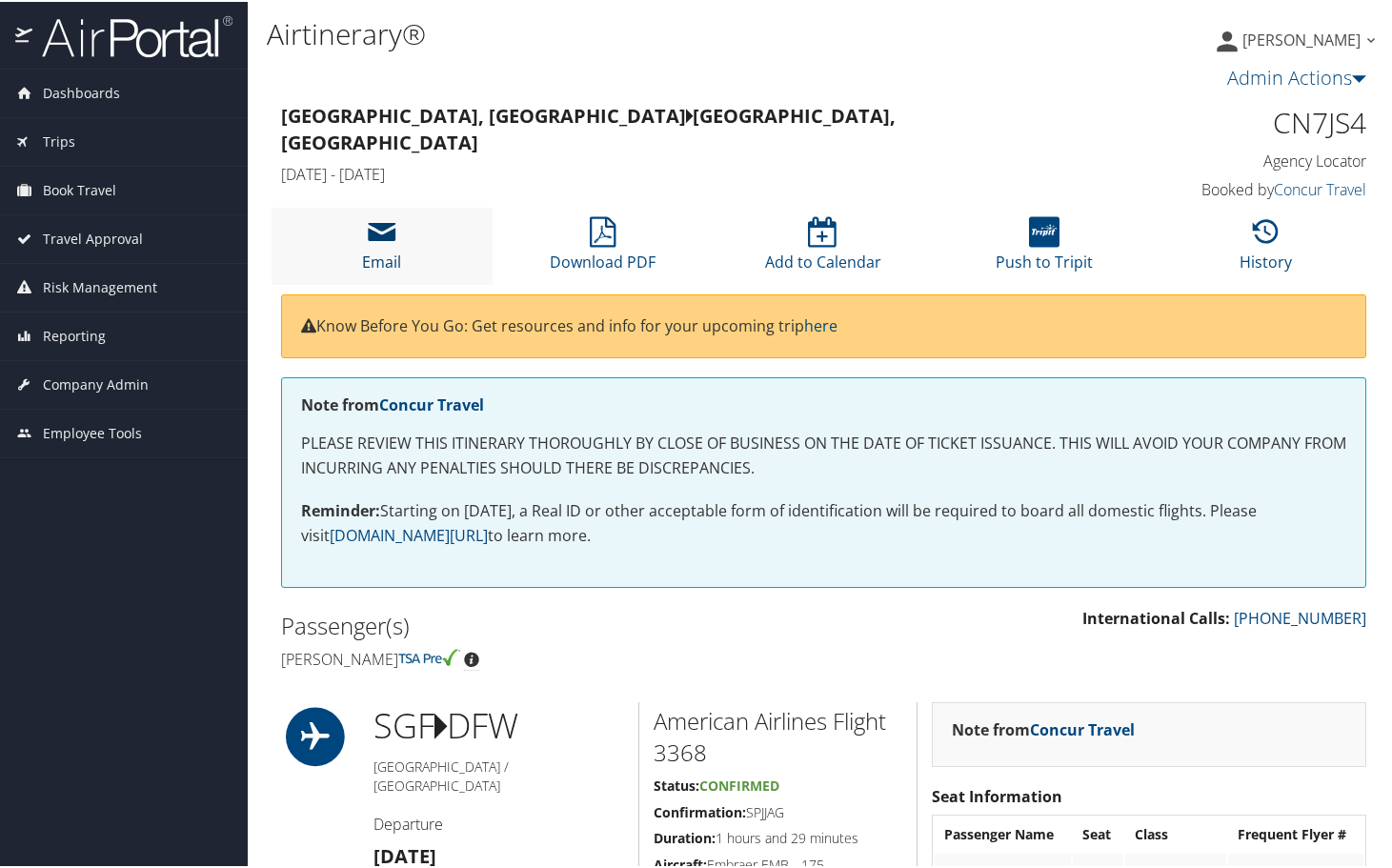 click at bounding box center [382, 231] 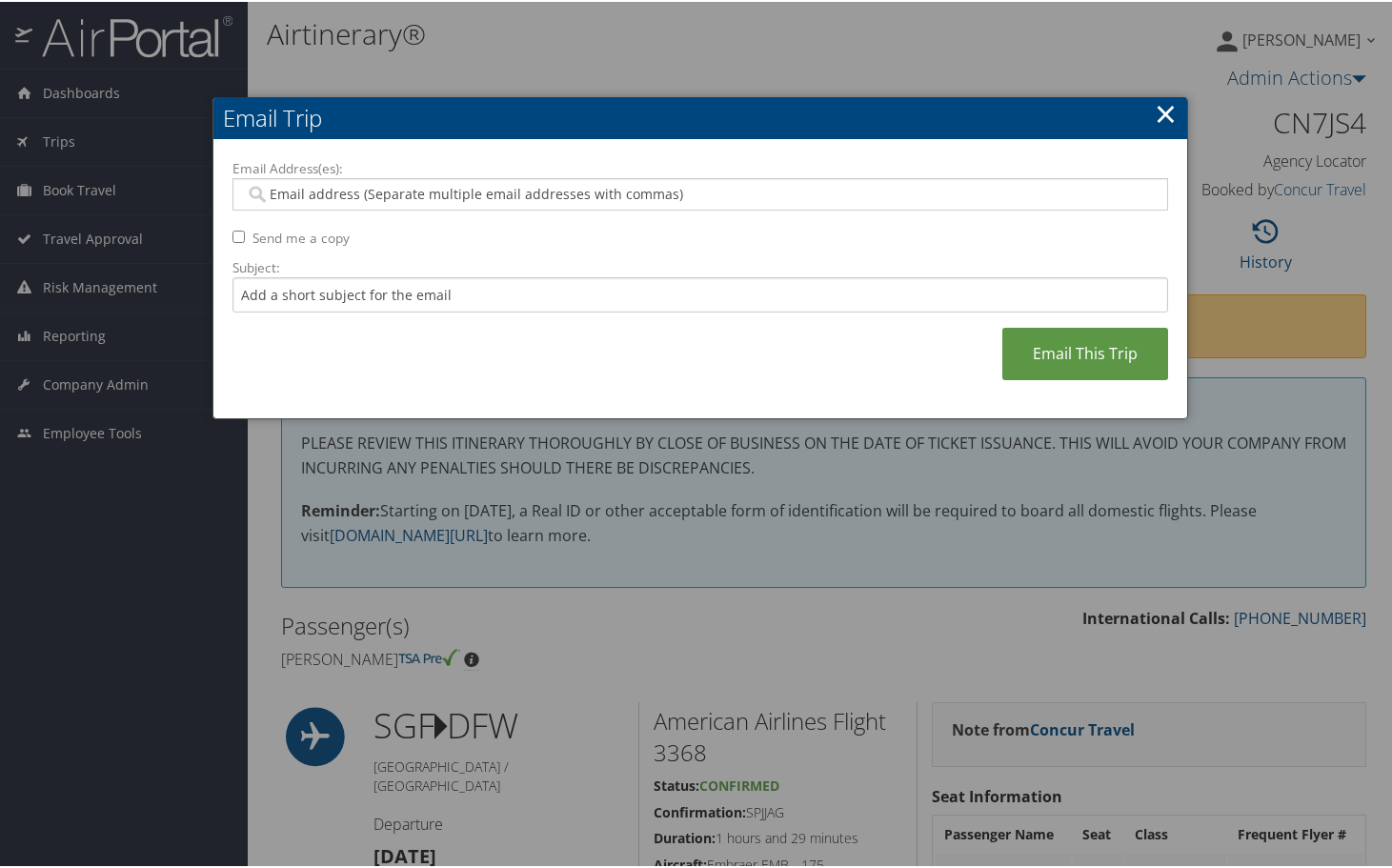 click on "Email Address(es):" at bounding box center (699, 192) 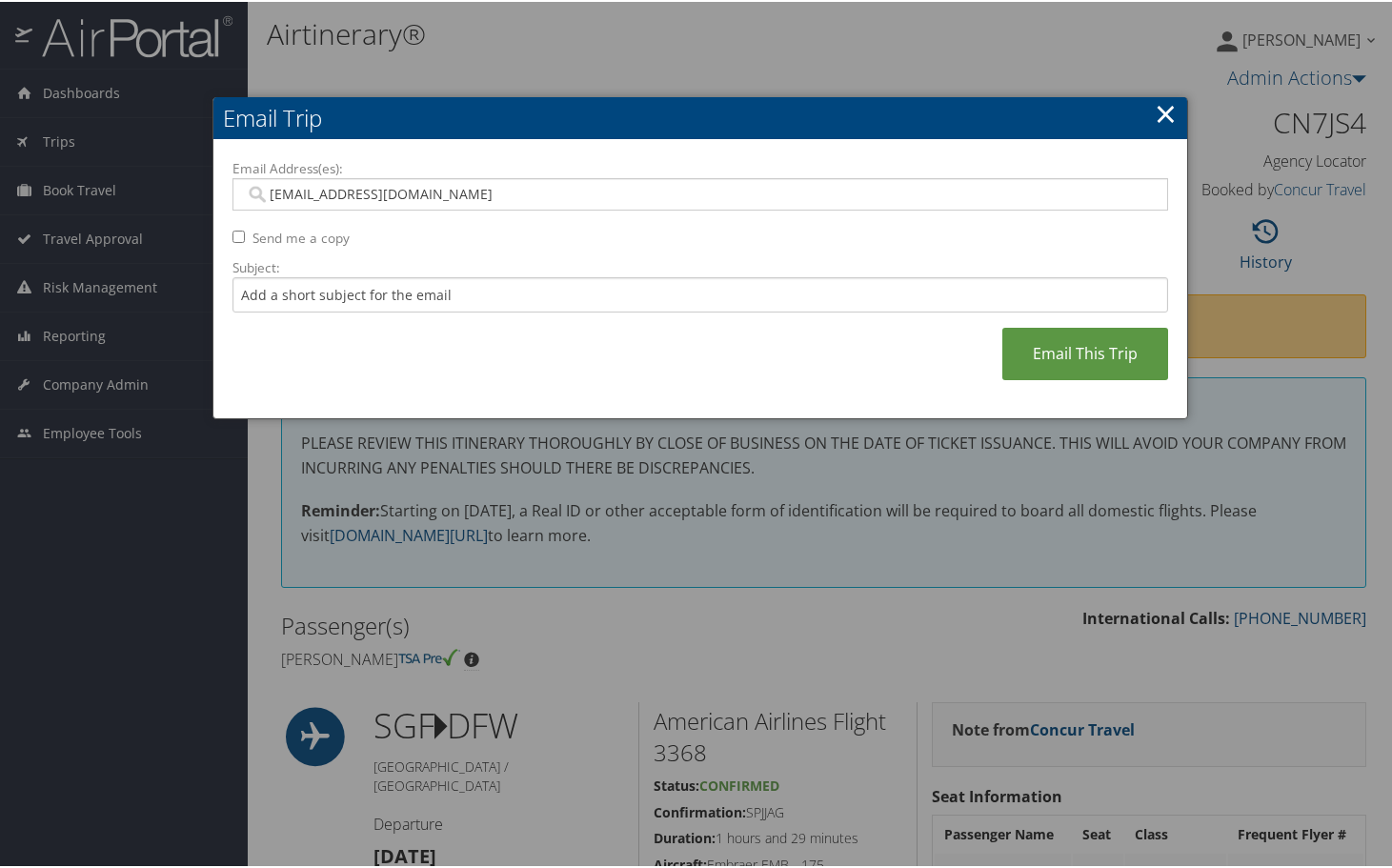 type on "[EMAIL_ADDRESS][DOMAIN_NAME]" 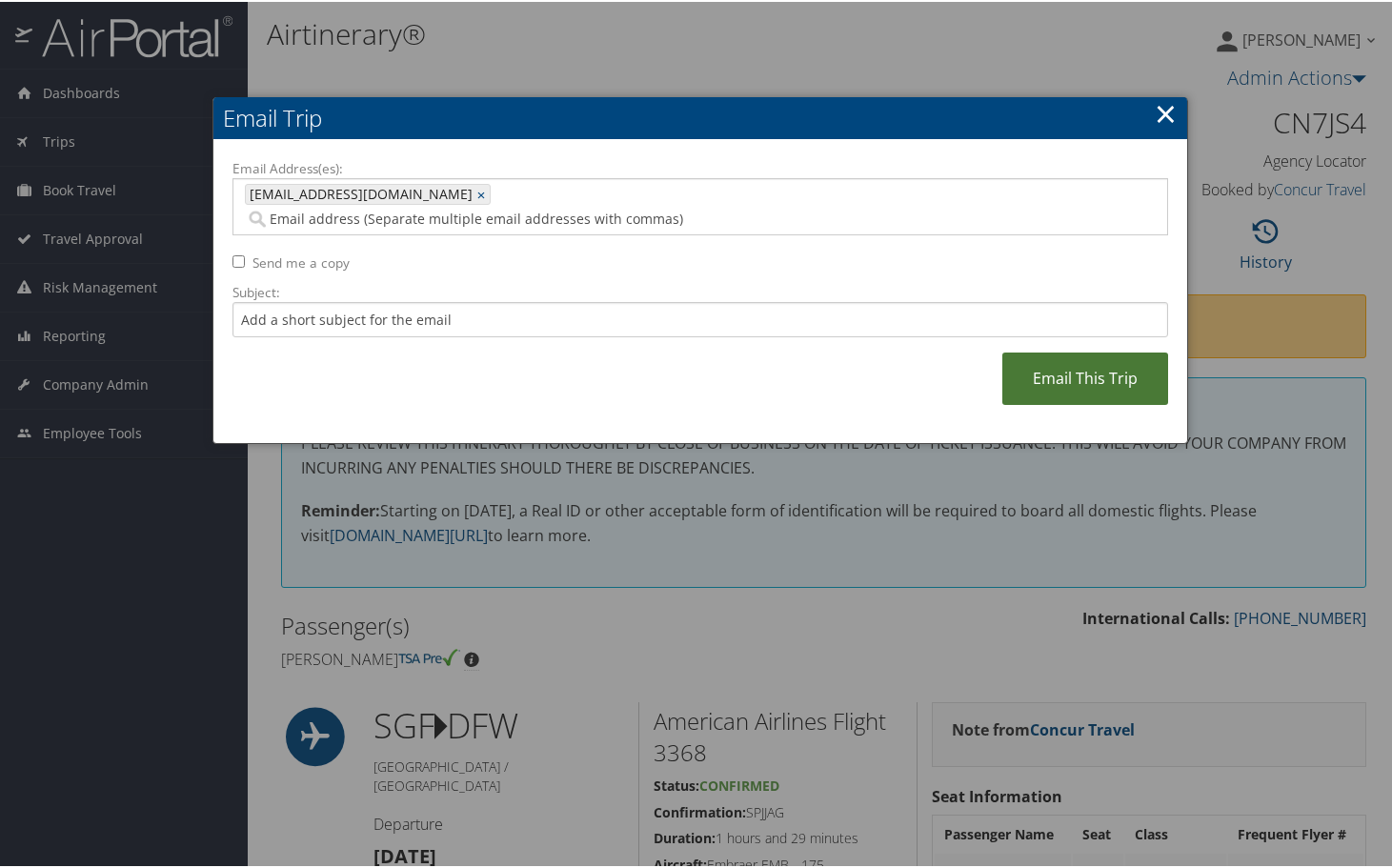 click on "Email This Trip" at bounding box center [1085, 376] 